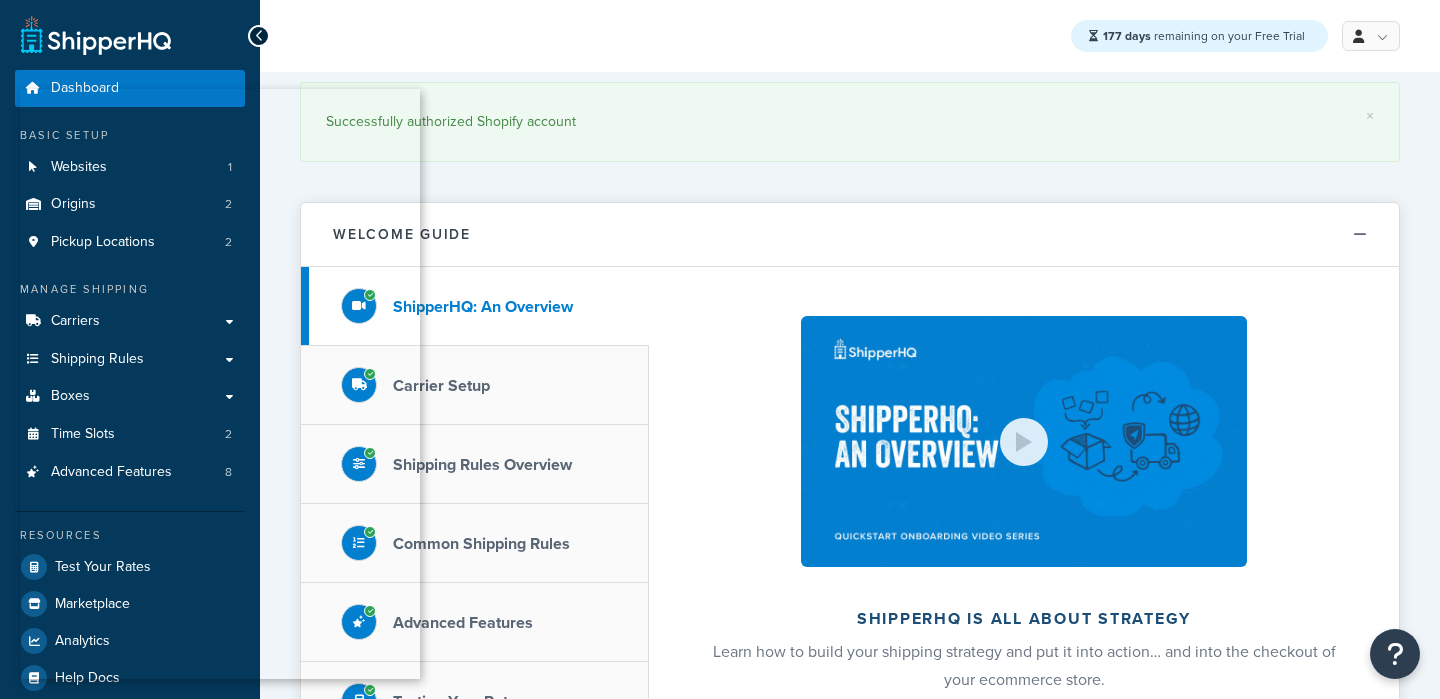 scroll, scrollTop: 0, scrollLeft: 0, axis: both 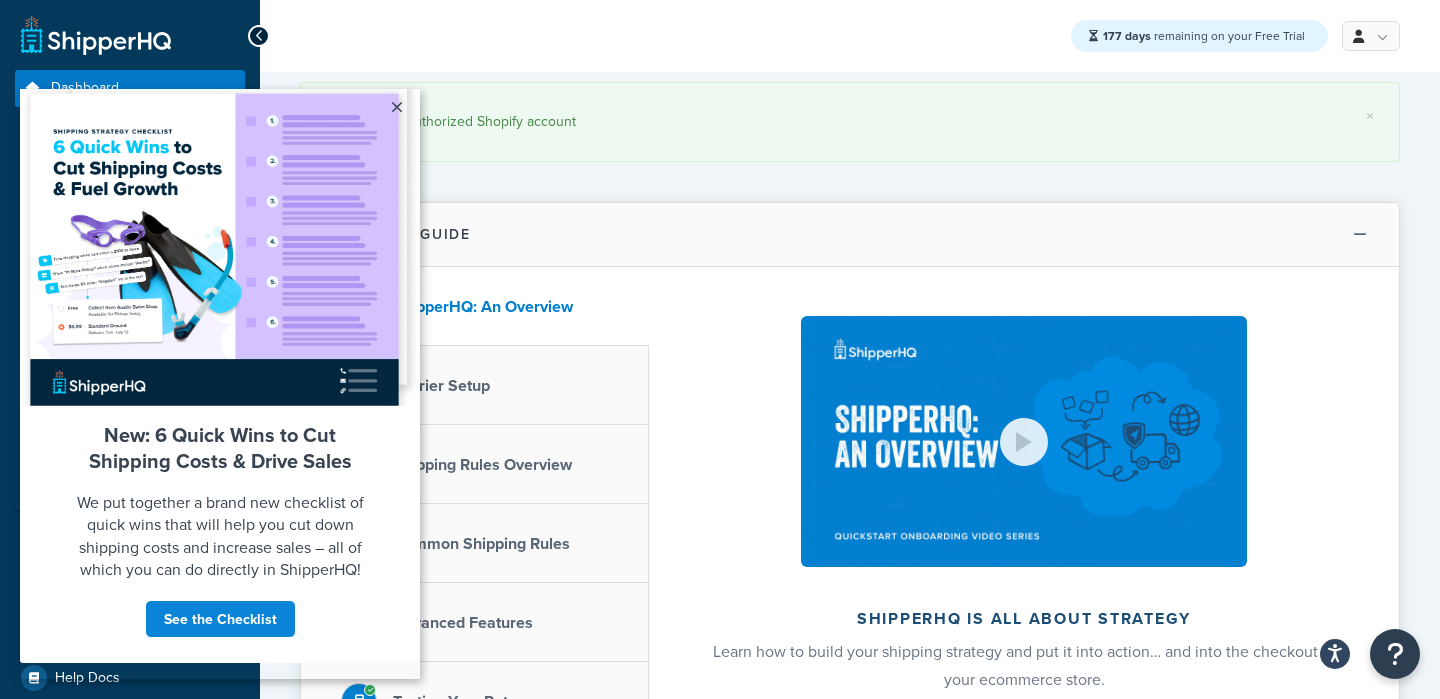 click at bounding box center (1360, 234) 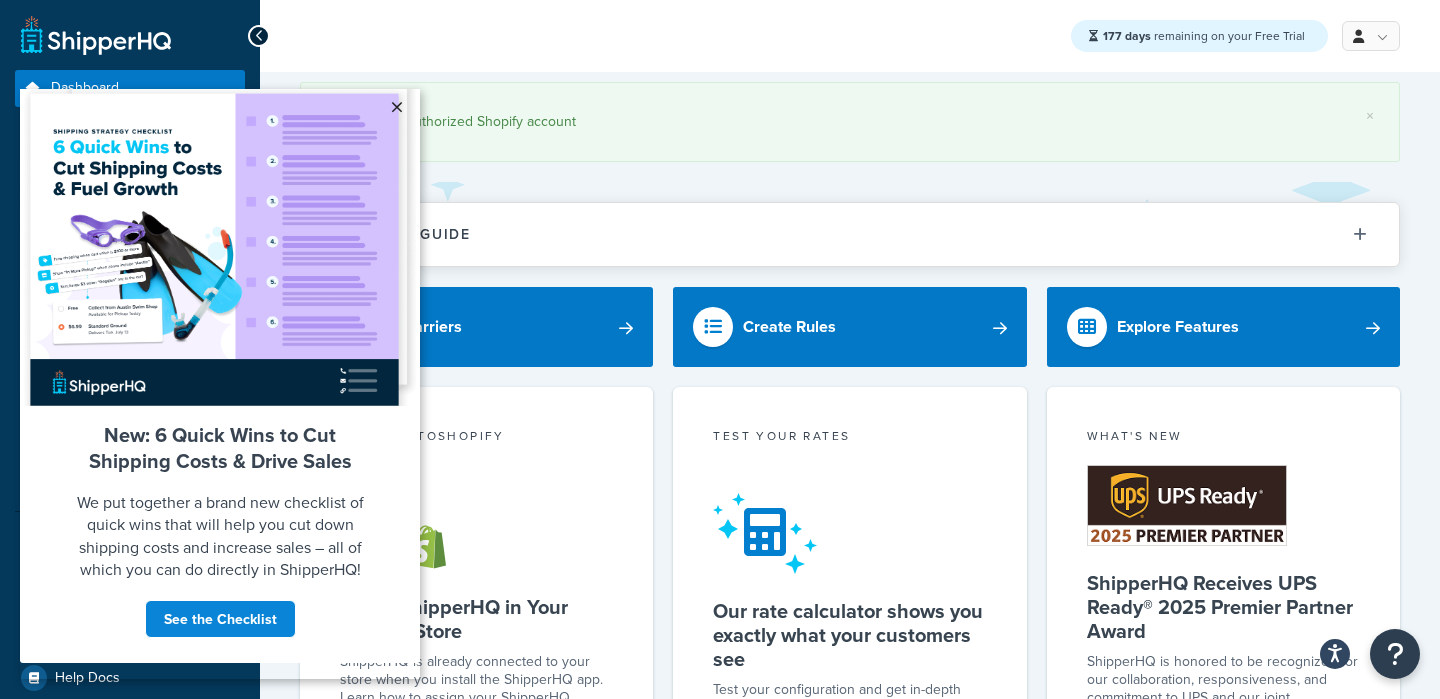 click on "×" at bounding box center (396, 107) 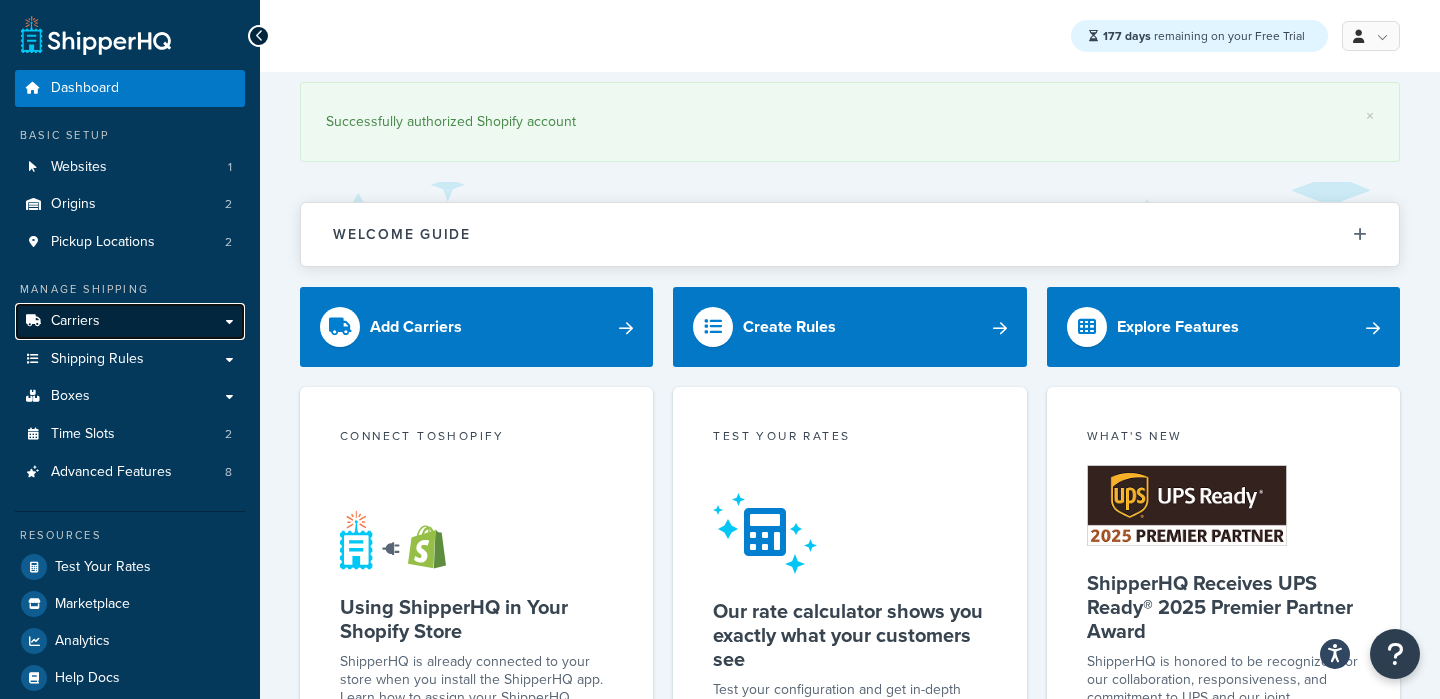 click on "Carriers" at bounding box center (130, 321) 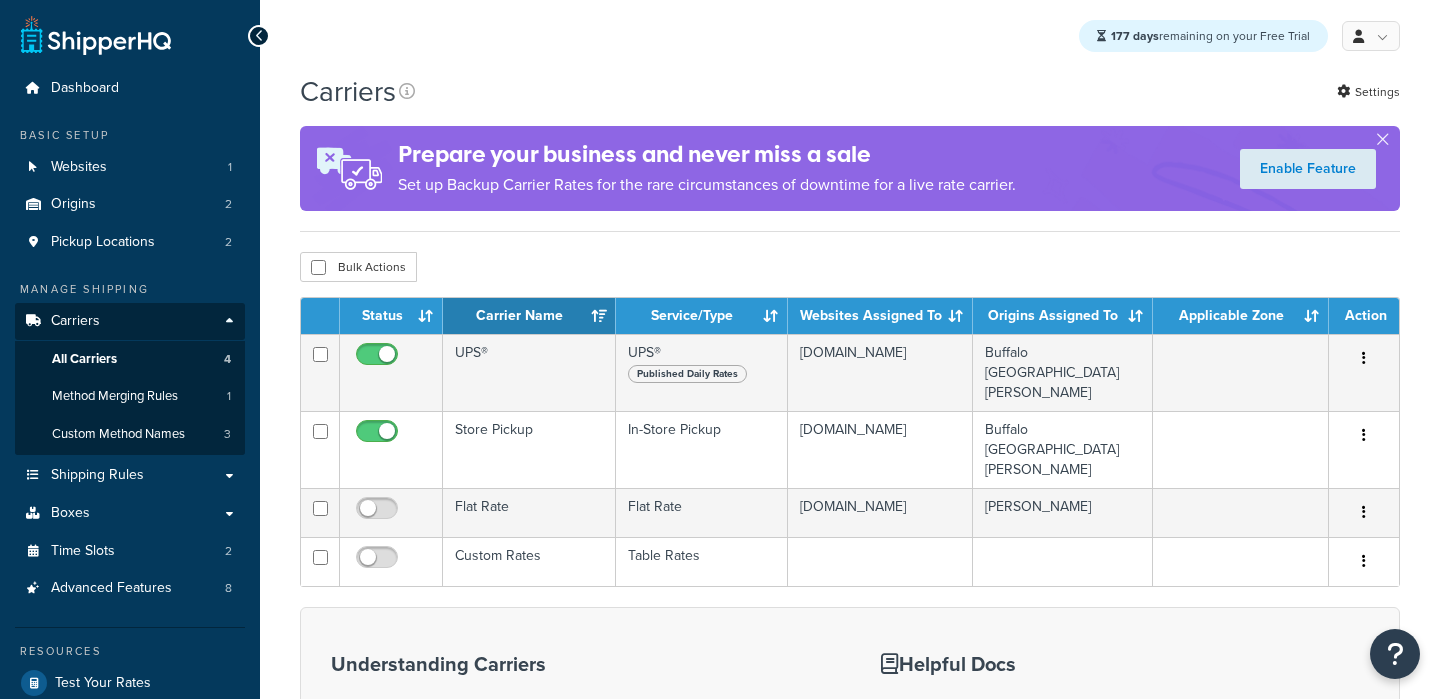 scroll, scrollTop: 0, scrollLeft: 0, axis: both 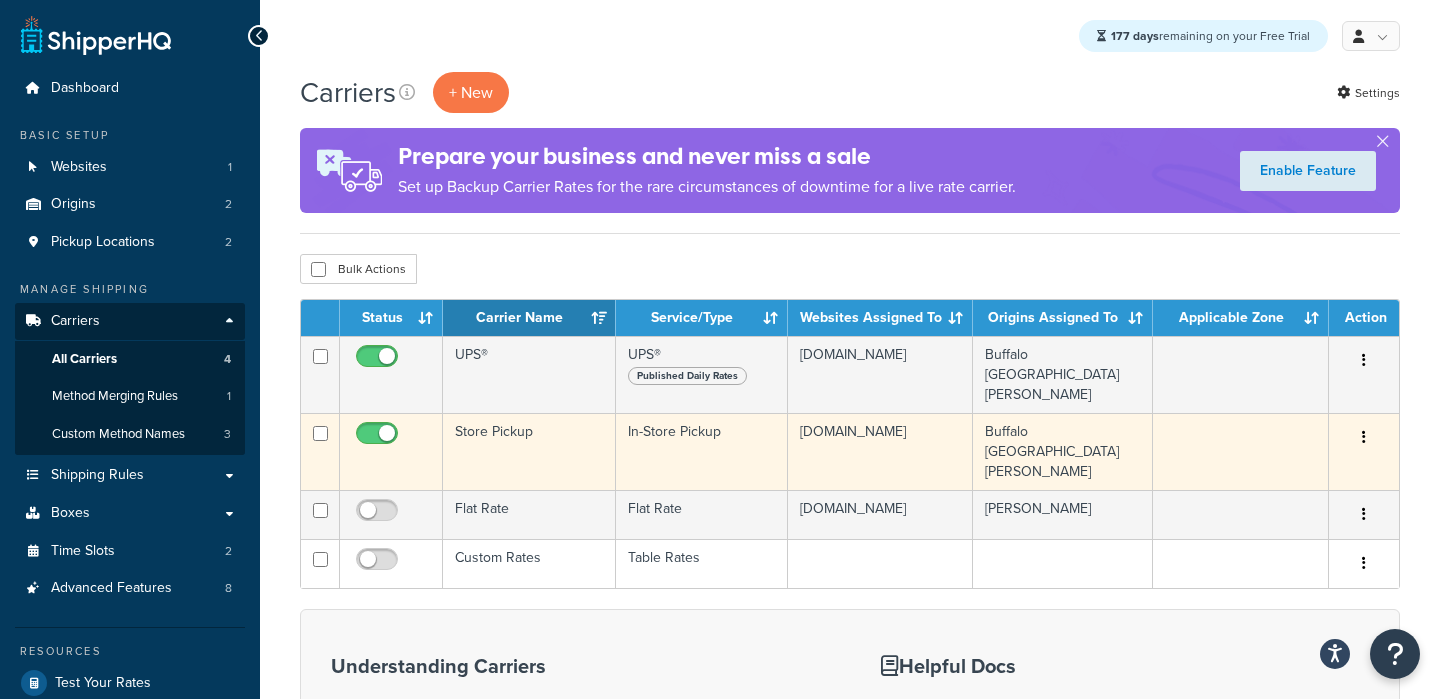 click on "Store Pickup" at bounding box center [529, 451] 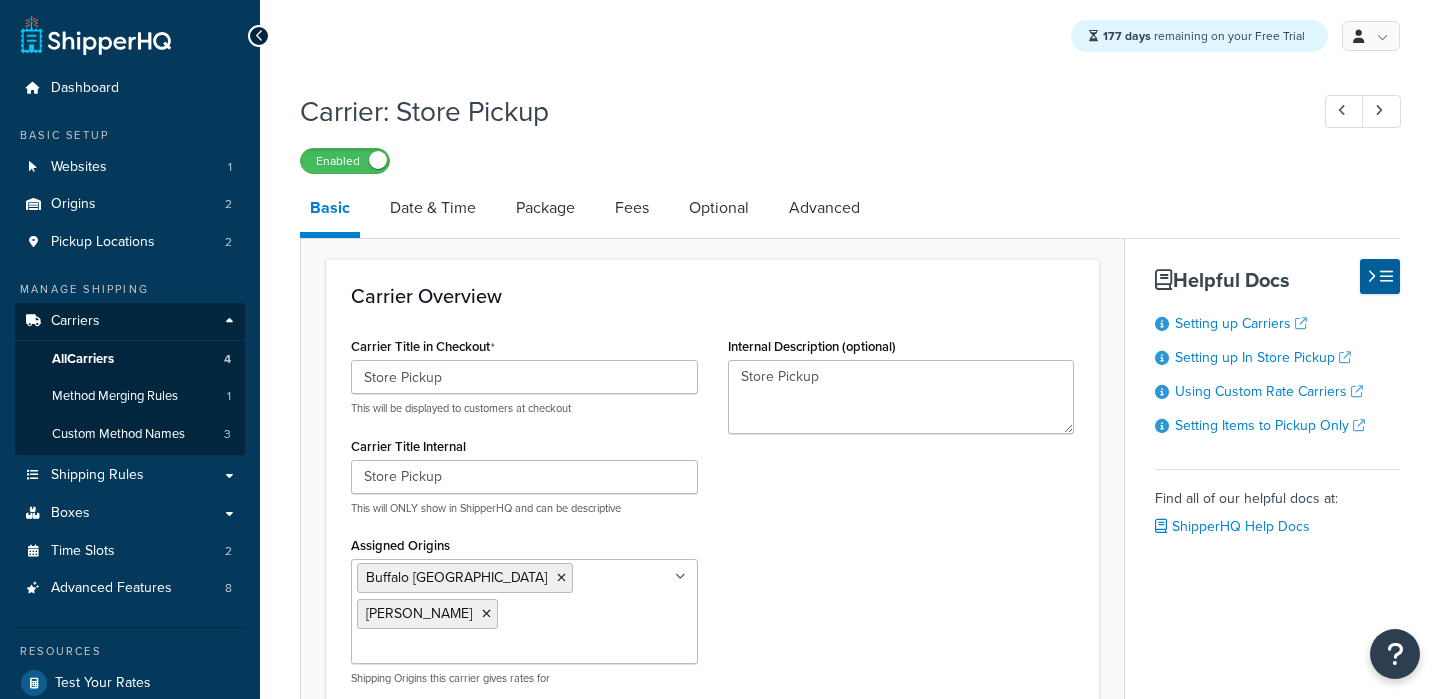 select on "pickup" 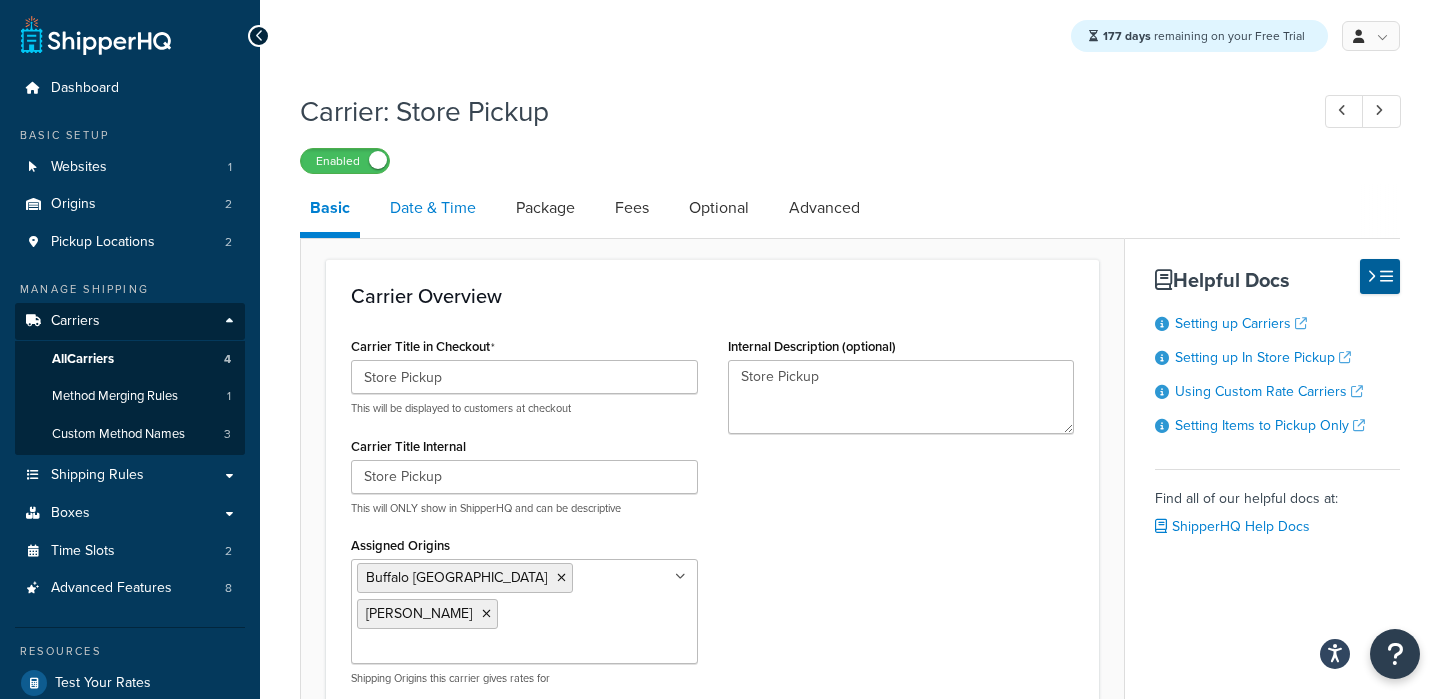 click on "Date & Time" at bounding box center [433, 208] 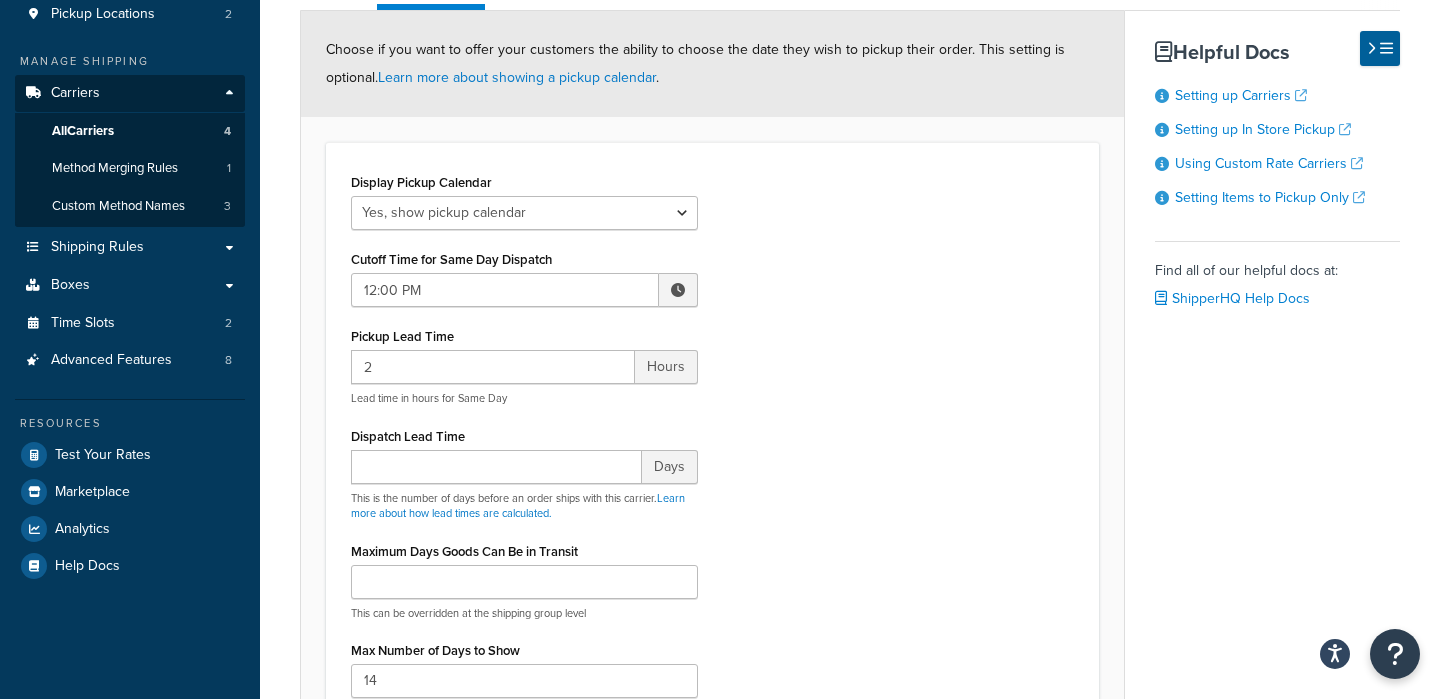 scroll, scrollTop: 230, scrollLeft: 0, axis: vertical 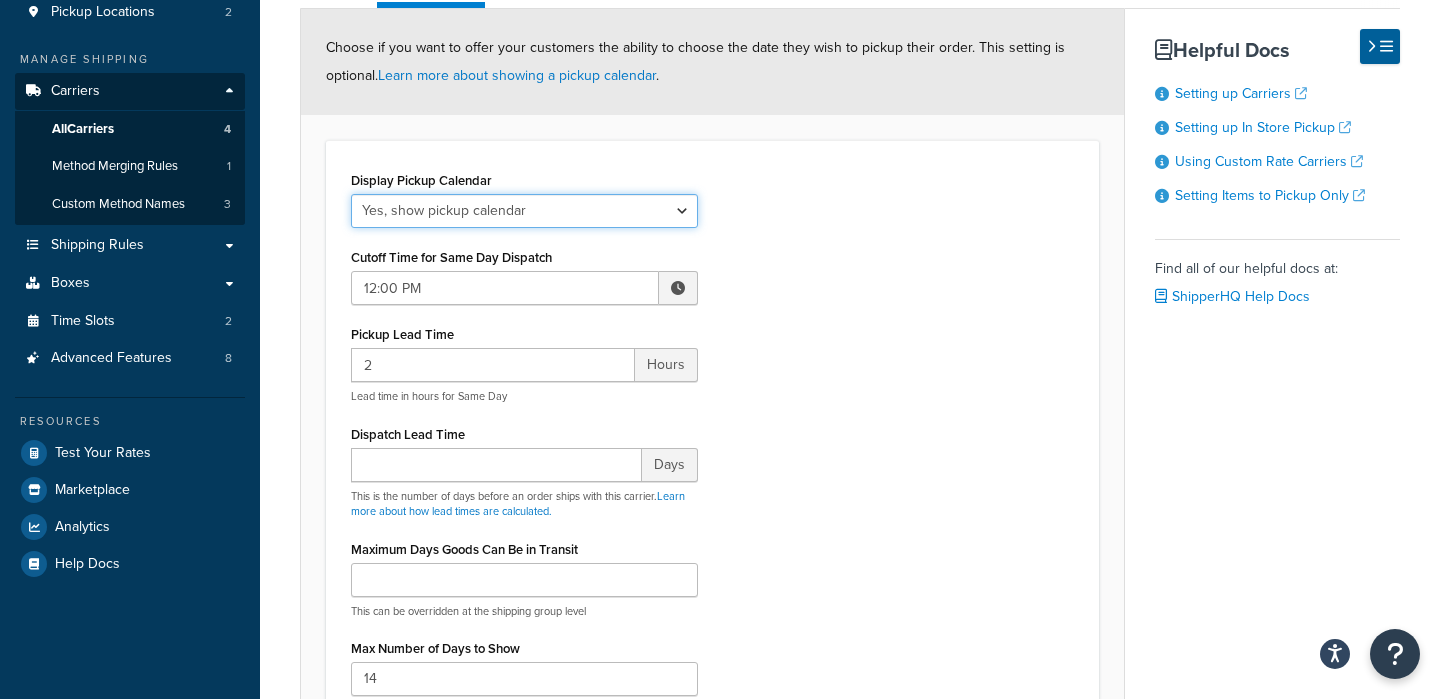 click on "No, just show shipping rates  Yes, show pickup calendar" at bounding box center [524, 211] 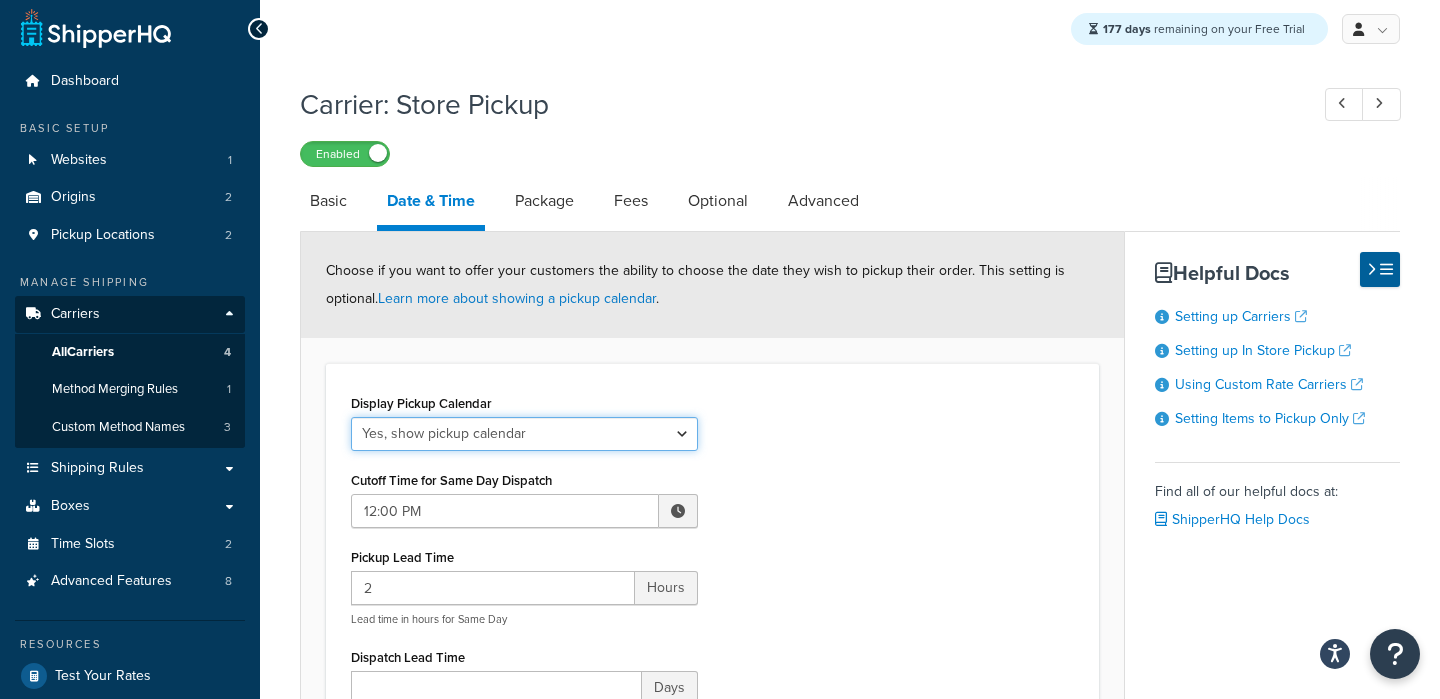 scroll, scrollTop: 6, scrollLeft: 0, axis: vertical 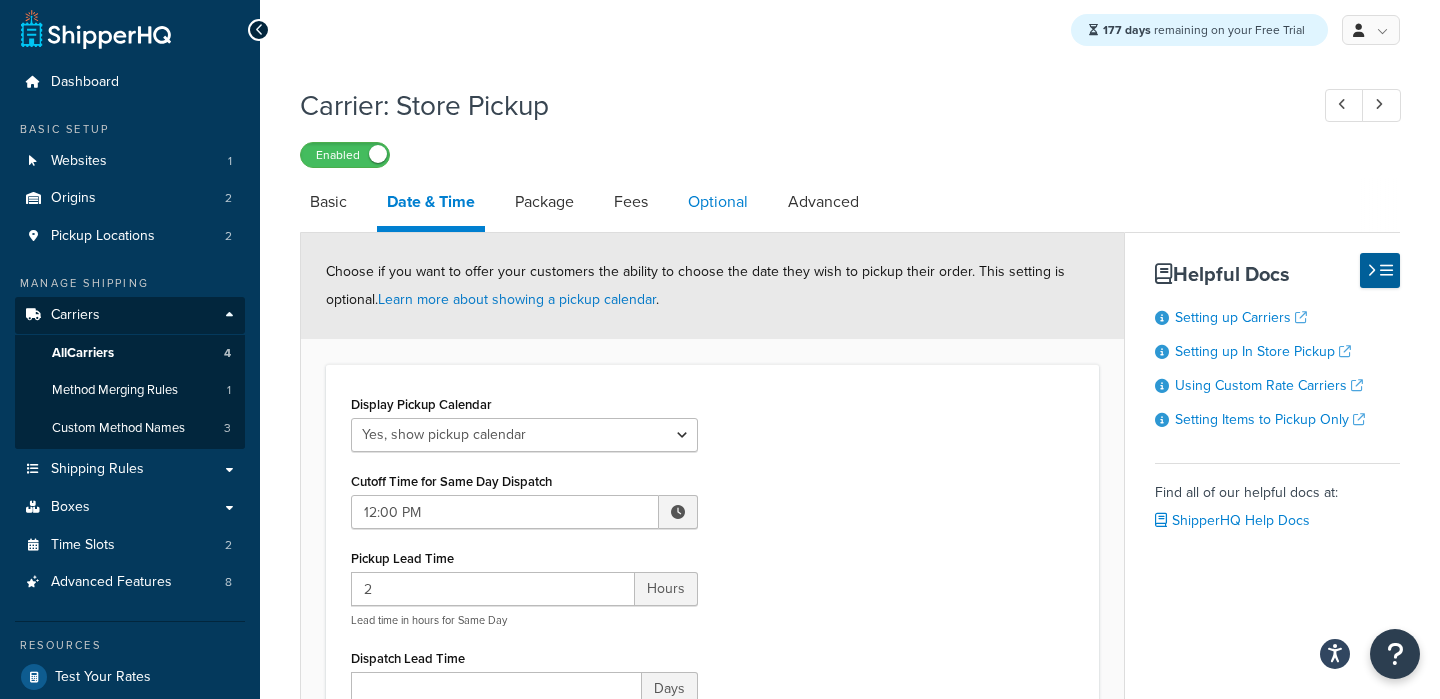click on "Optional" at bounding box center (718, 202) 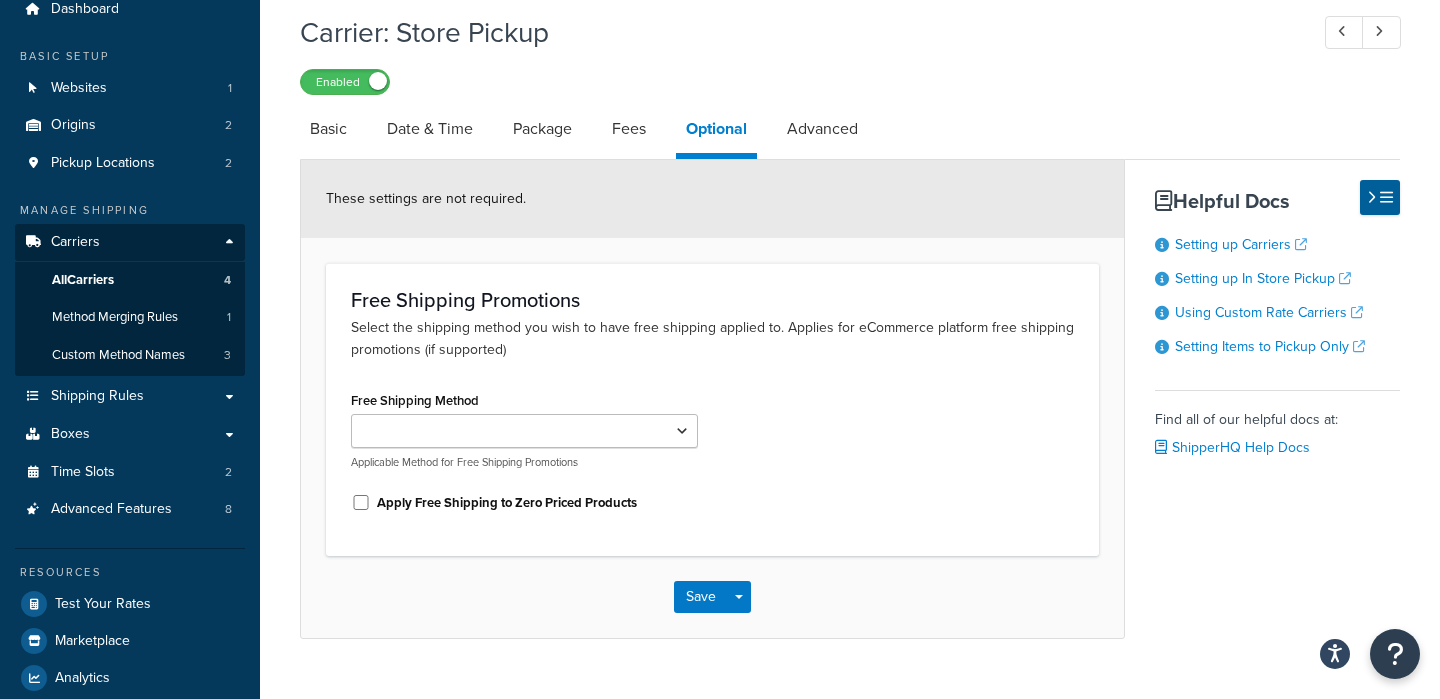 scroll, scrollTop: 138, scrollLeft: 0, axis: vertical 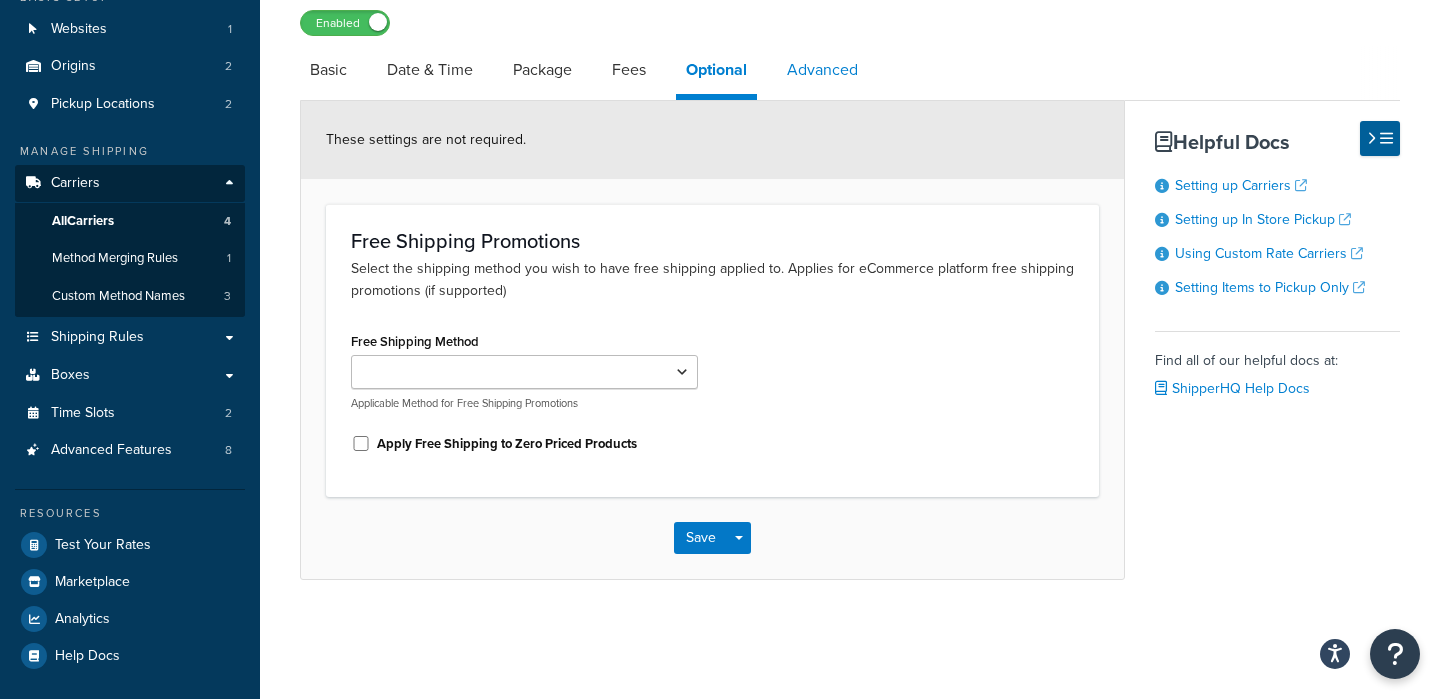 click on "Advanced" at bounding box center [822, 70] 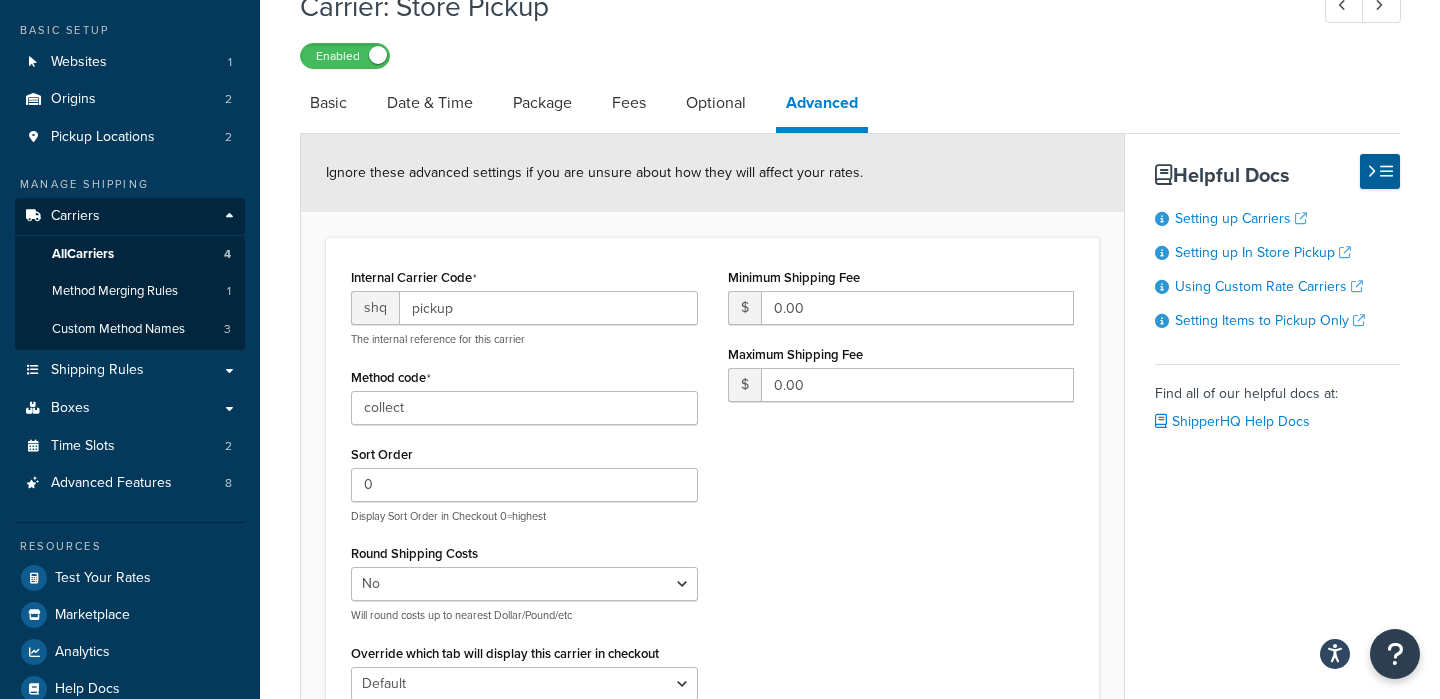 scroll, scrollTop: 84, scrollLeft: 0, axis: vertical 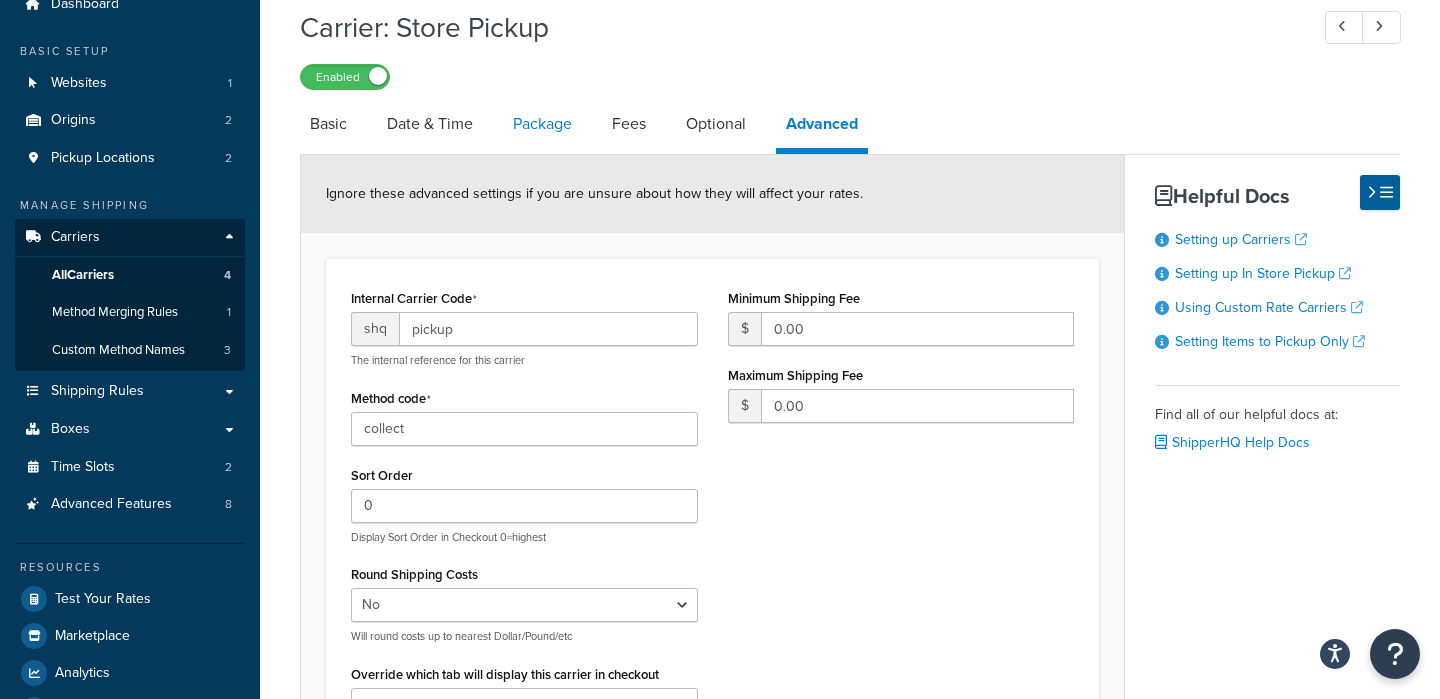 click on "Package" at bounding box center (542, 124) 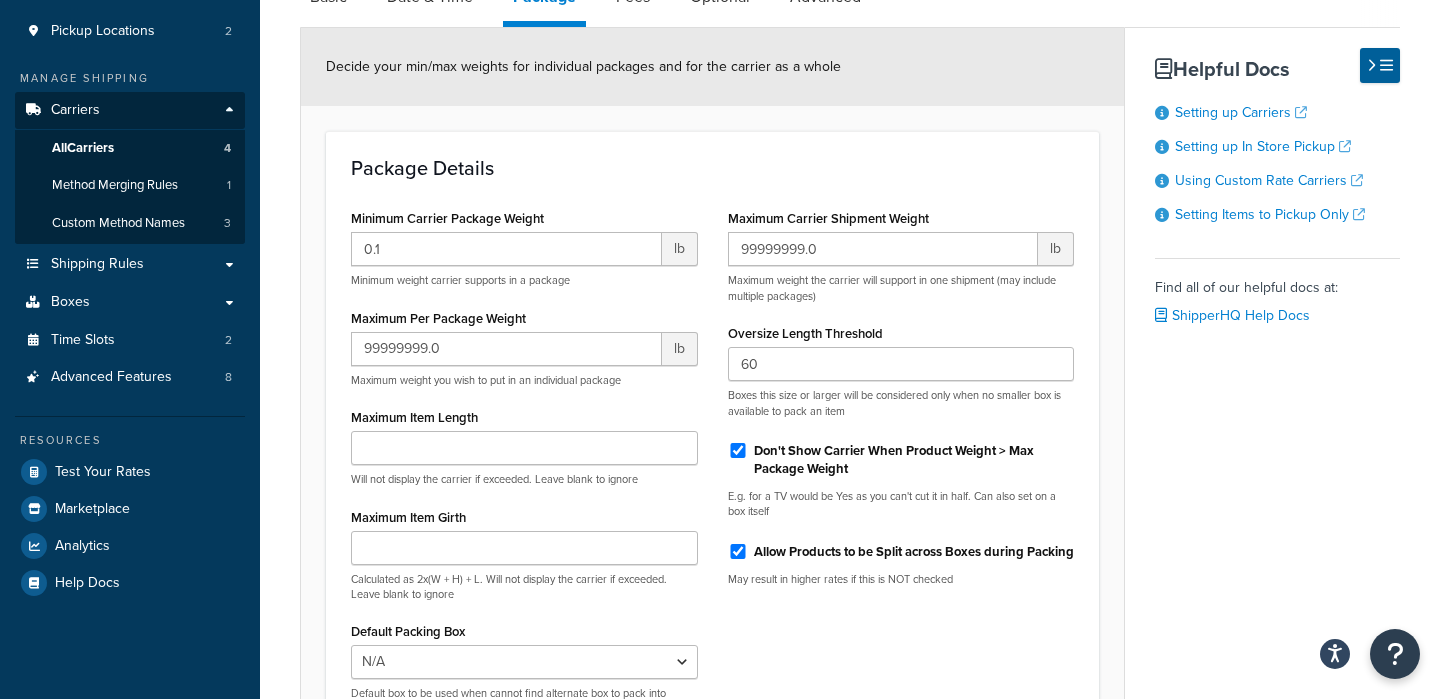 scroll, scrollTop: 0, scrollLeft: 0, axis: both 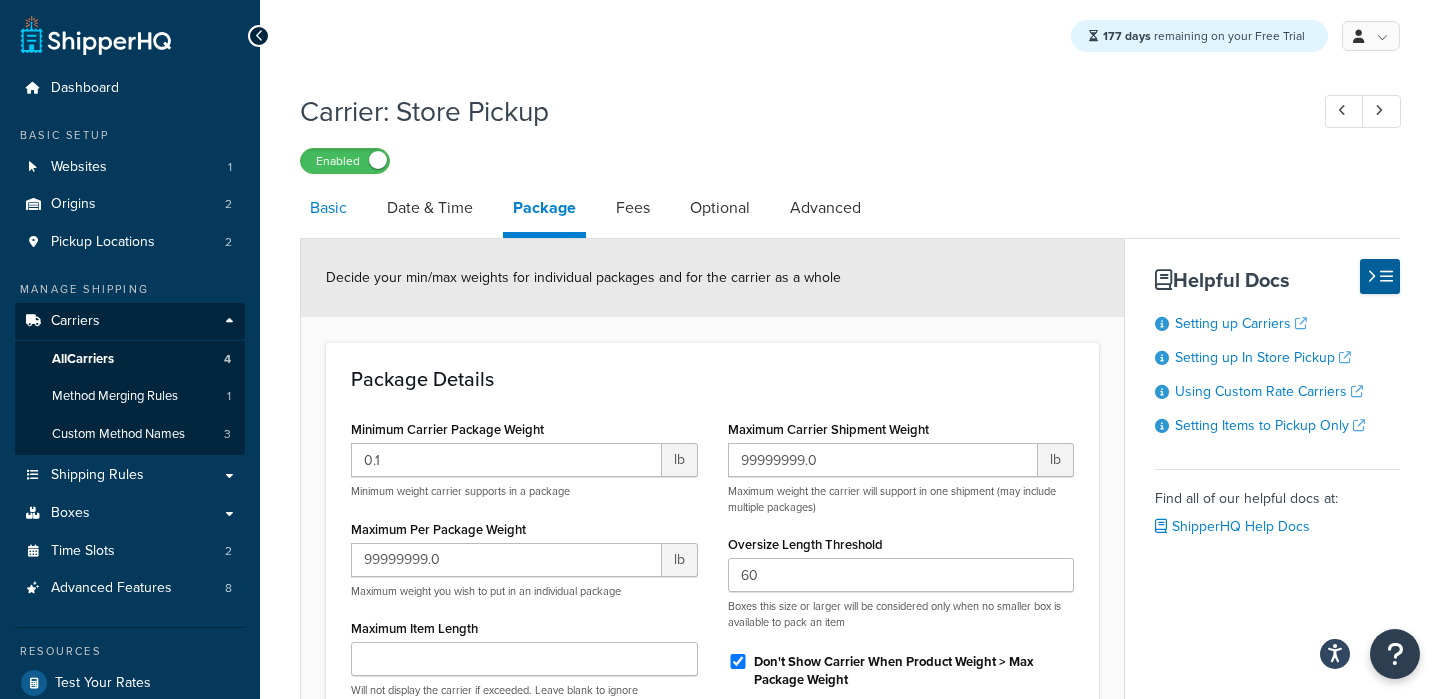 click on "Basic" at bounding box center (328, 208) 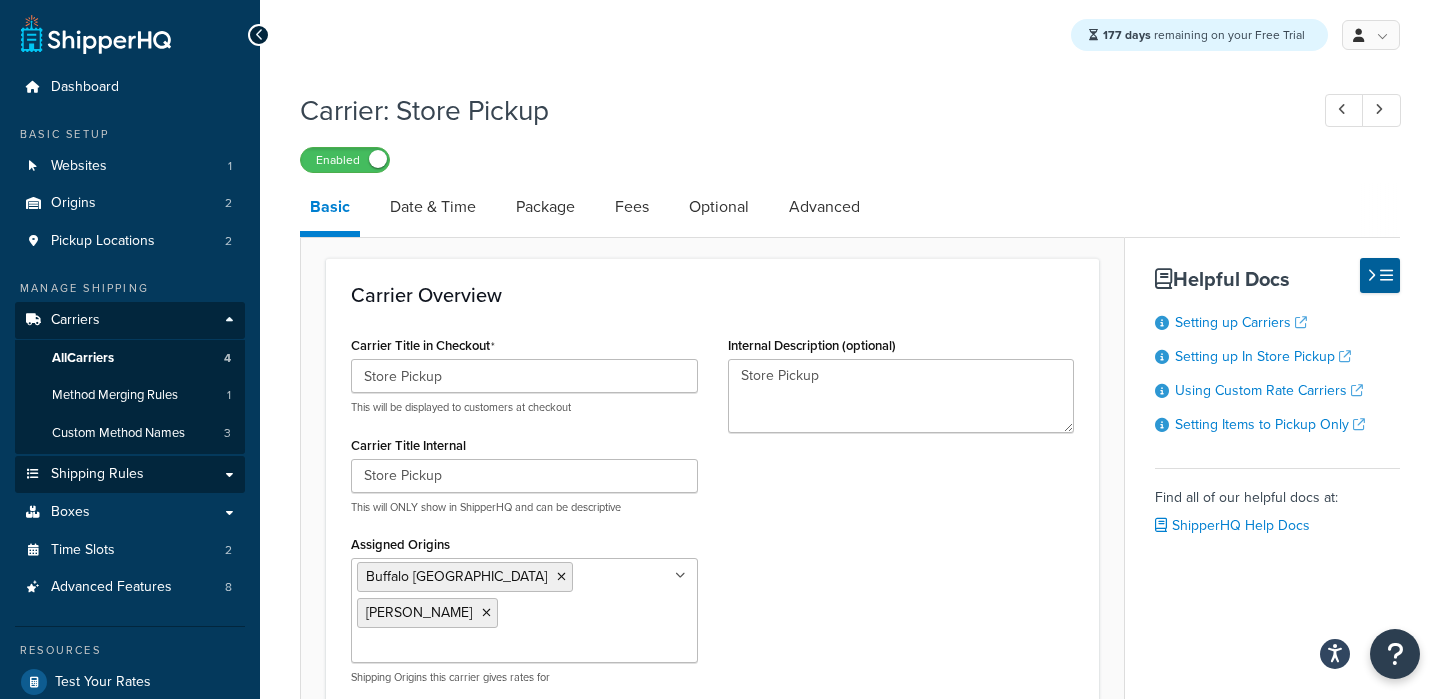 scroll, scrollTop: 0, scrollLeft: 0, axis: both 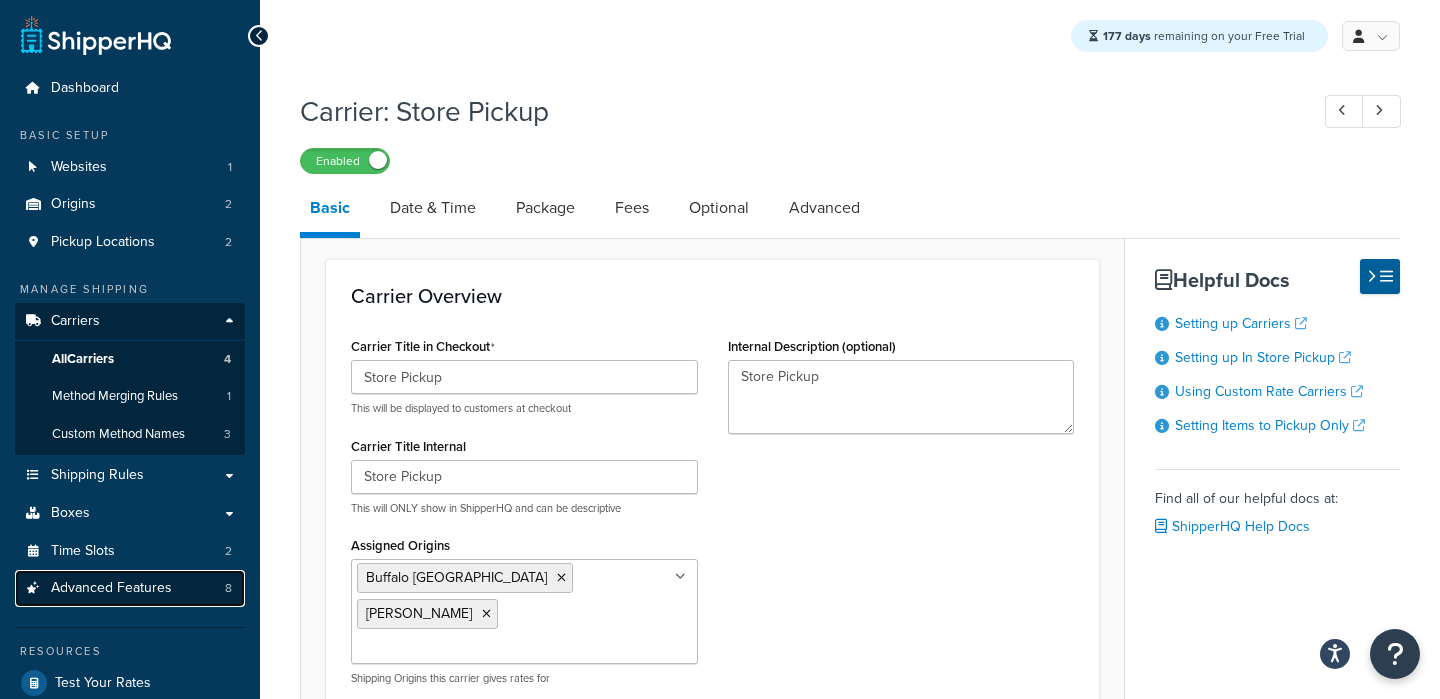 click on "Advanced Features" at bounding box center (111, 588) 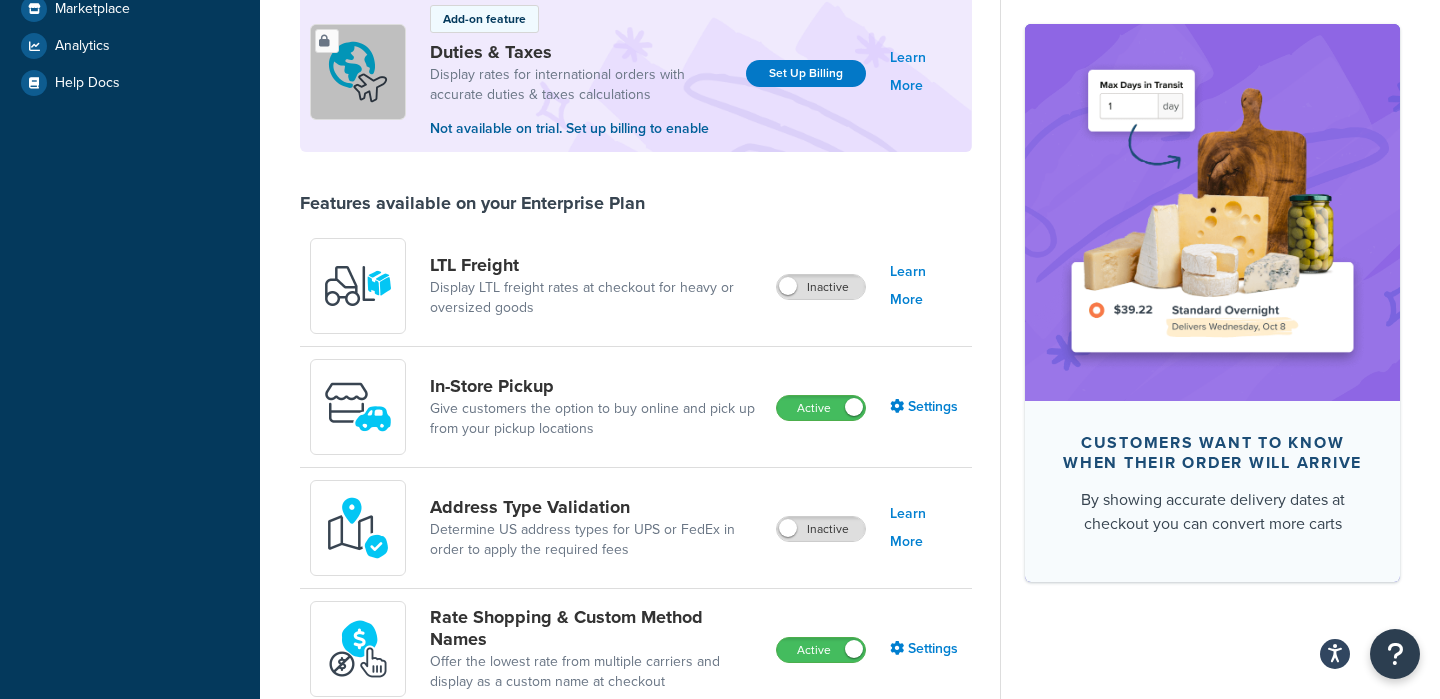 scroll, scrollTop: 596, scrollLeft: 0, axis: vertical 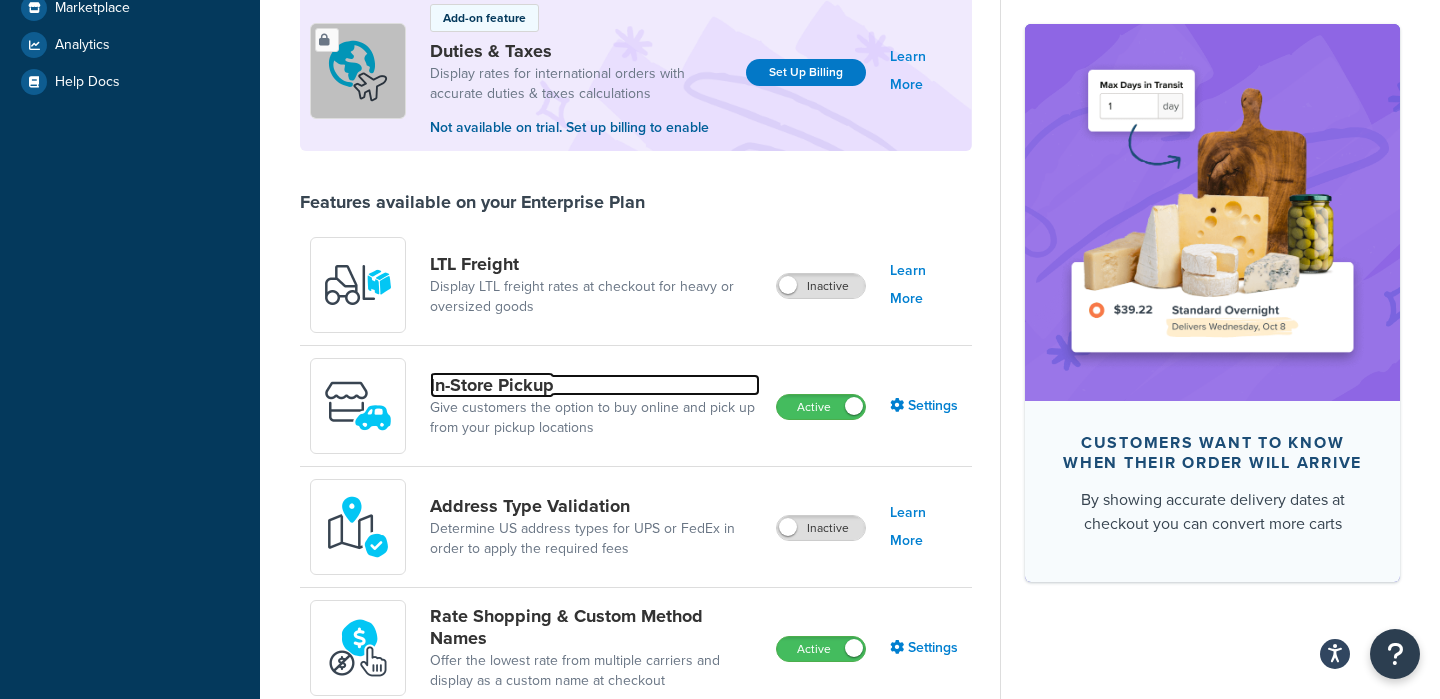 click on "In-Store Pickup" at bounding box center [595, 385] 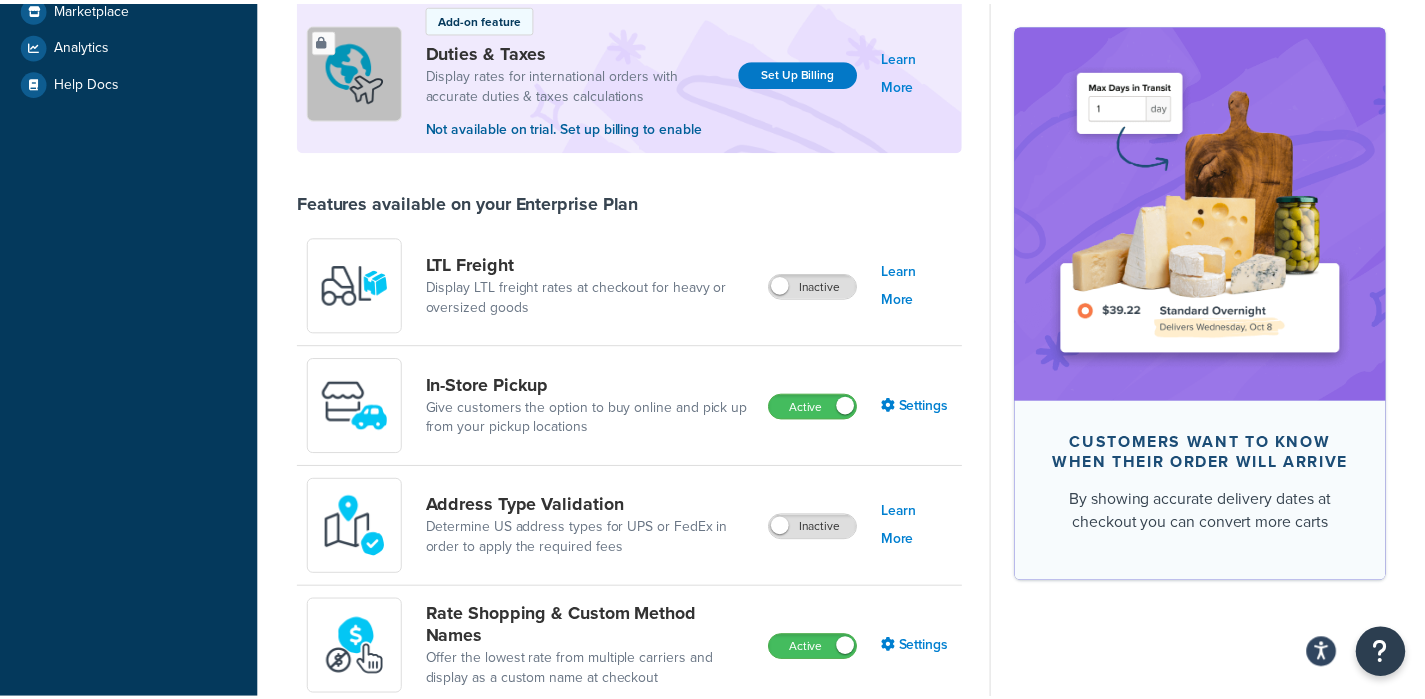 scroll, scrollTop: 0, scrollLeft: 0, axis: both 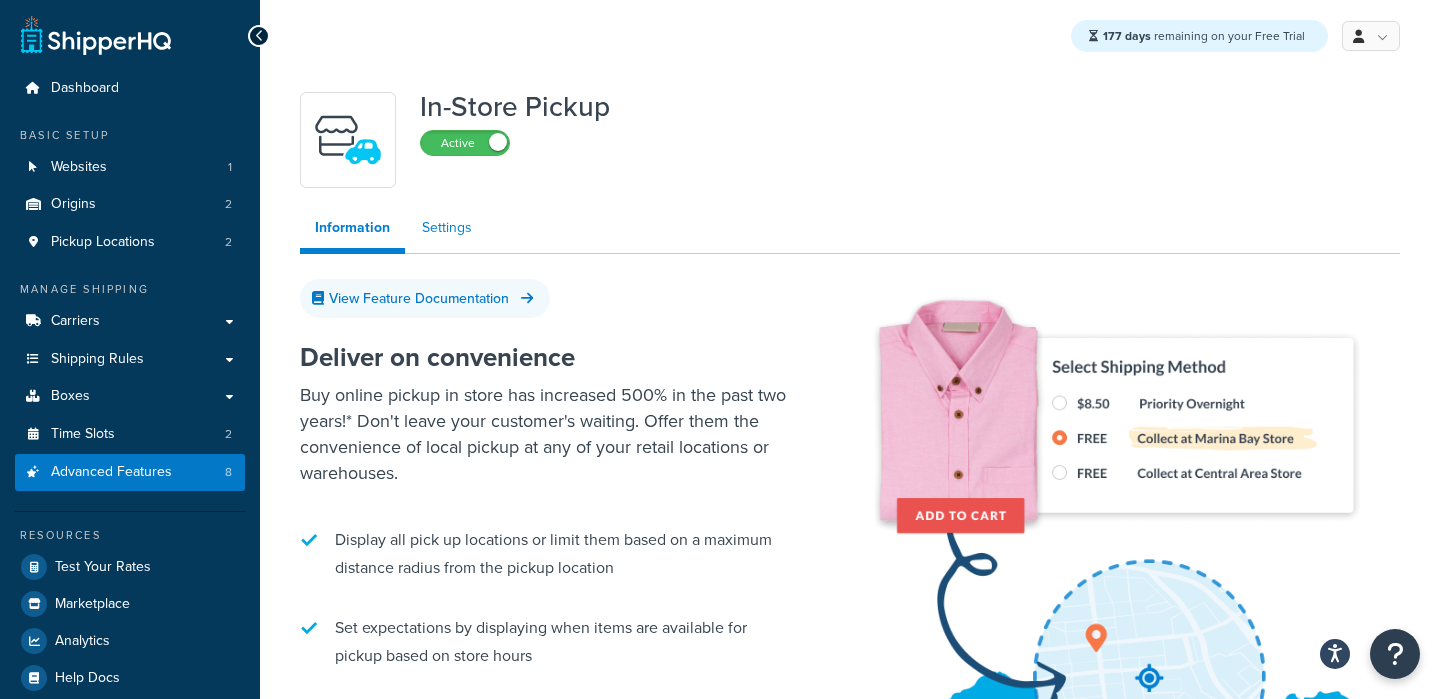 click on "Settings" at bounding box center (447, 228) 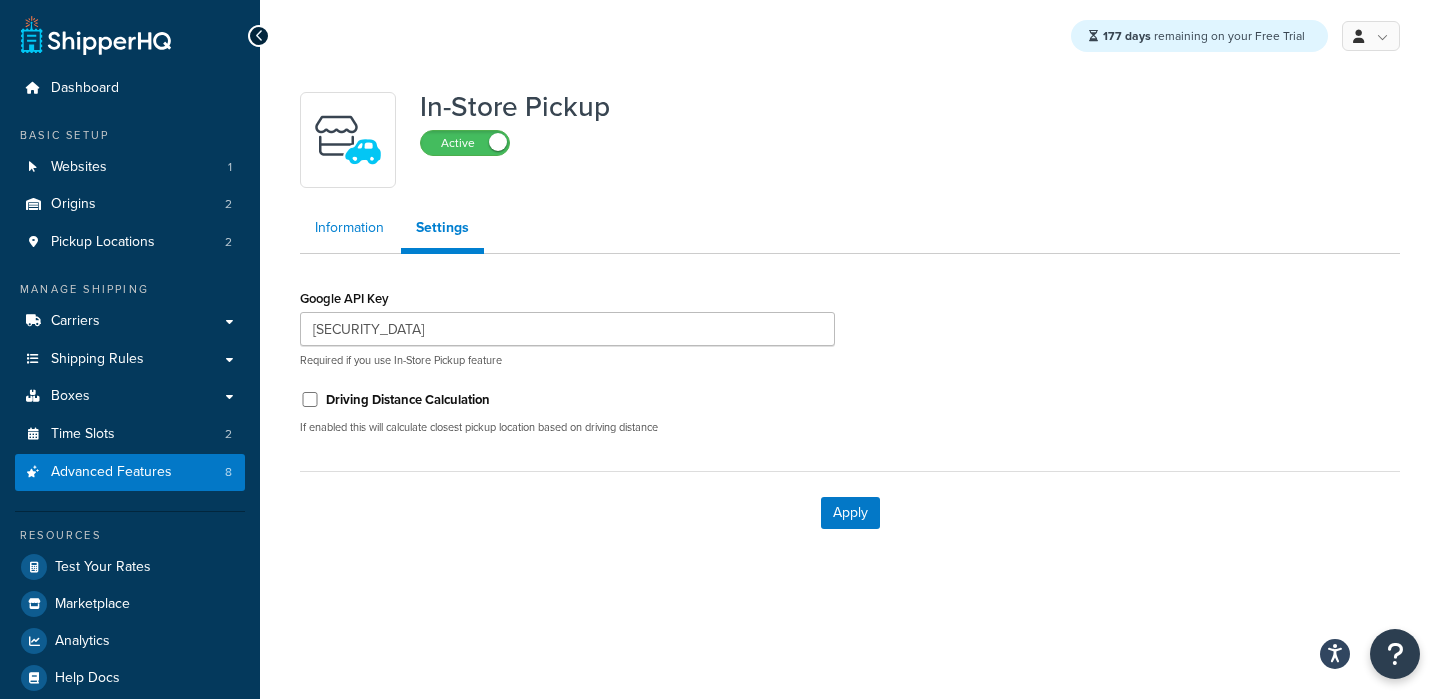click on "Information" at bounding box center [349, 228] 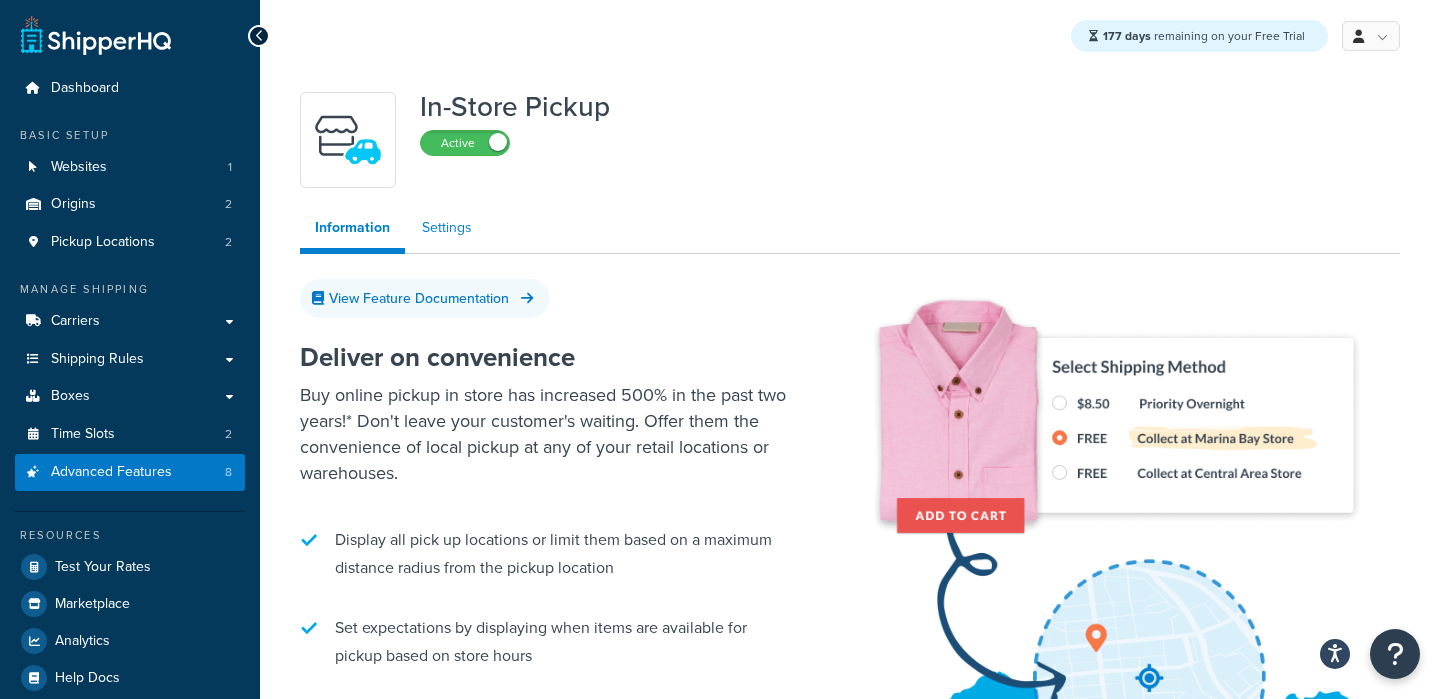click on "Settings" at bounding box center [447, 228] 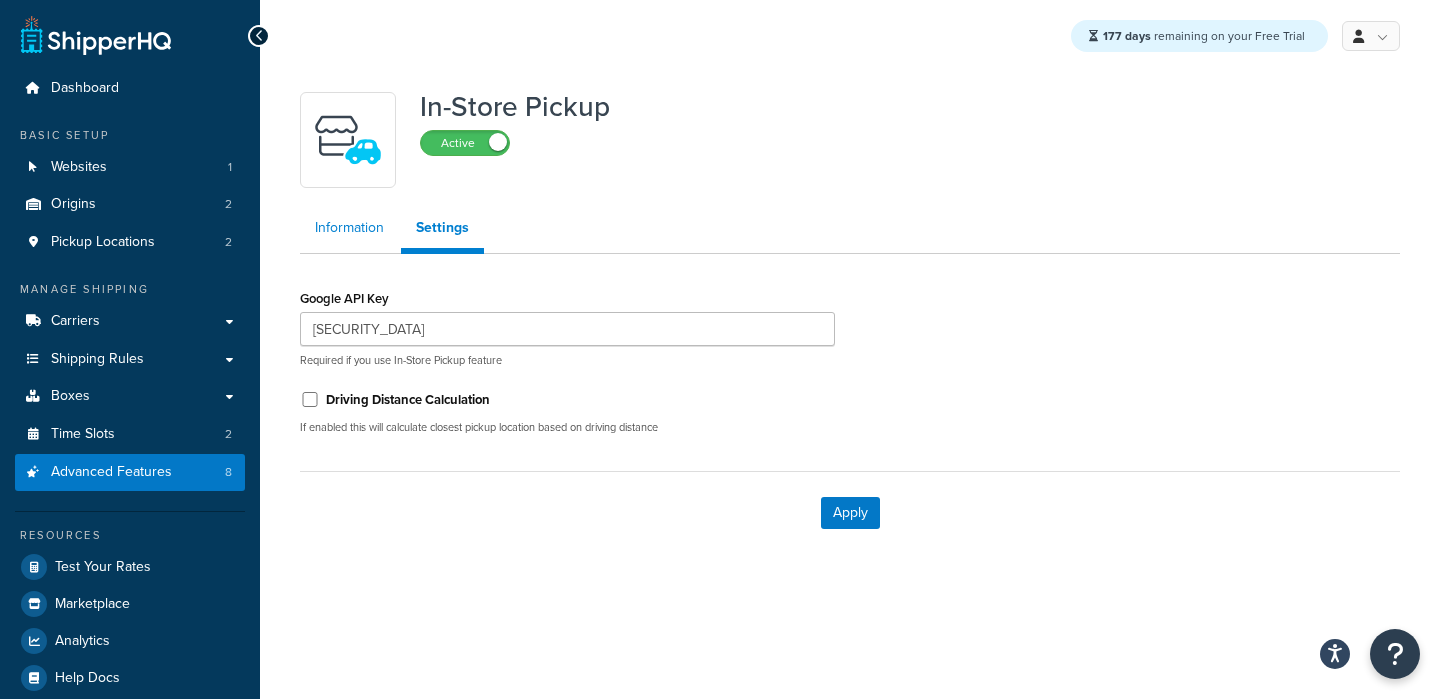 click on "Information" at bounding box center (349, 228) 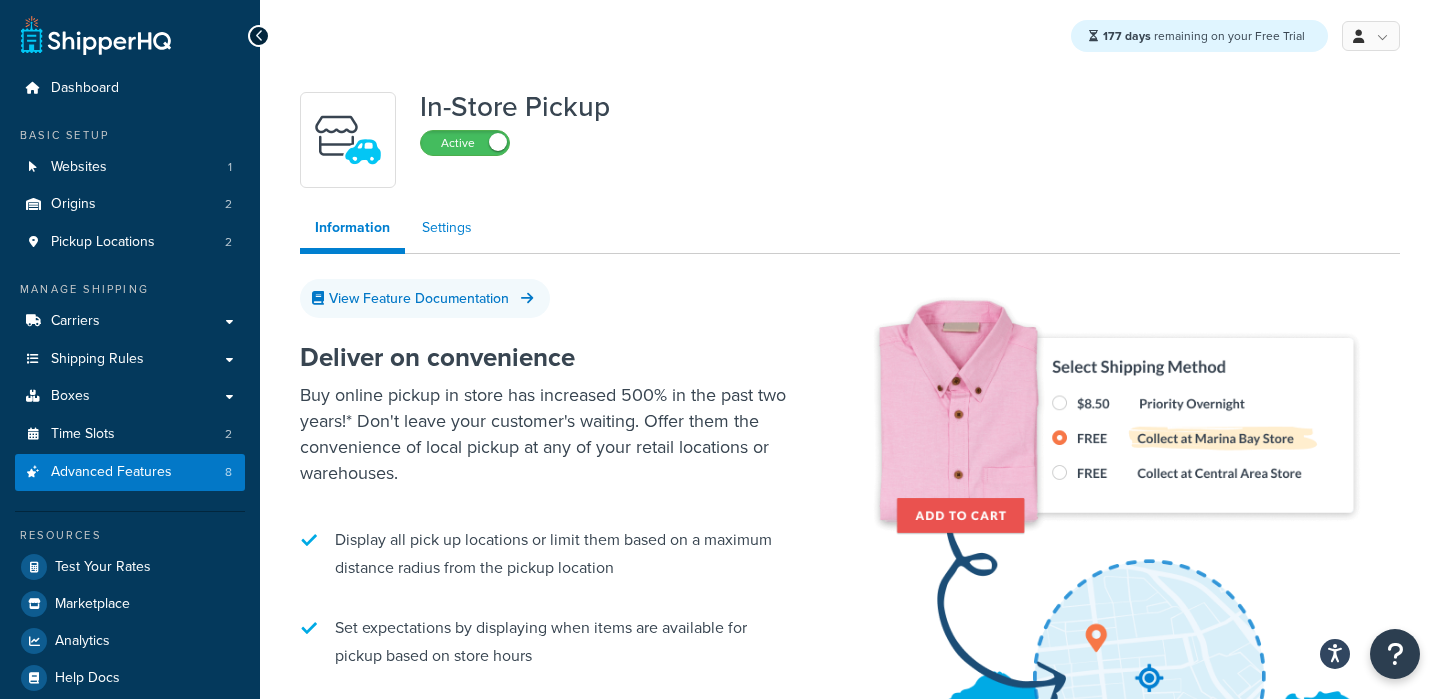 click on "Settings" at bounding box center [447, 228] 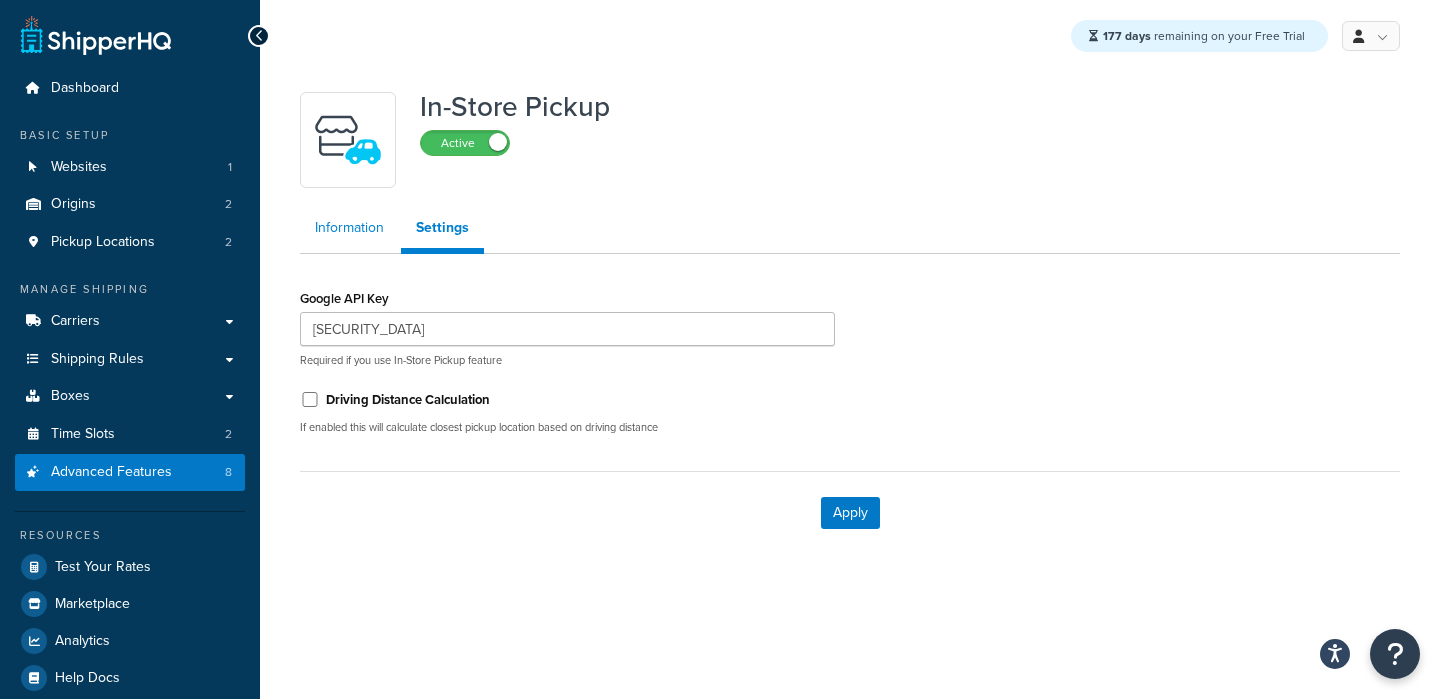 click on "Information" at bounding box center (349, 228) 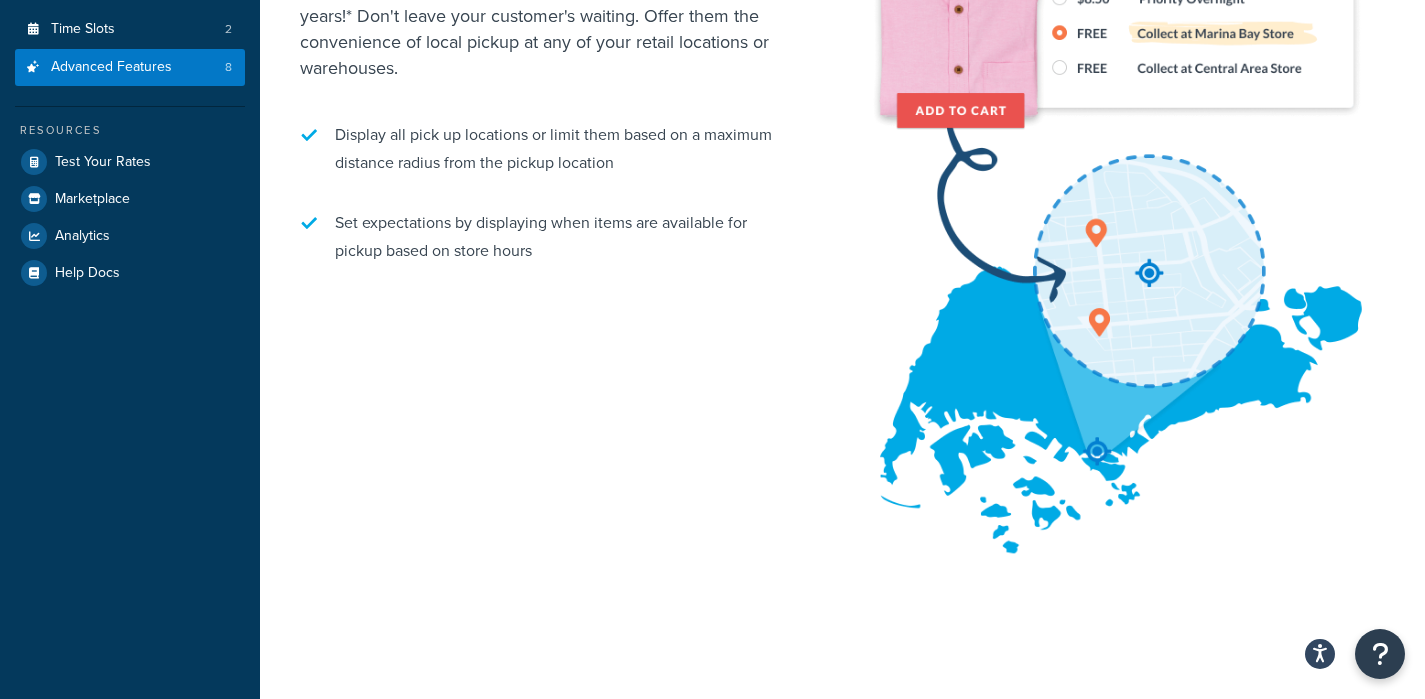 scroll, scrollTop: 0, scrollLeft: 0, axis: both 